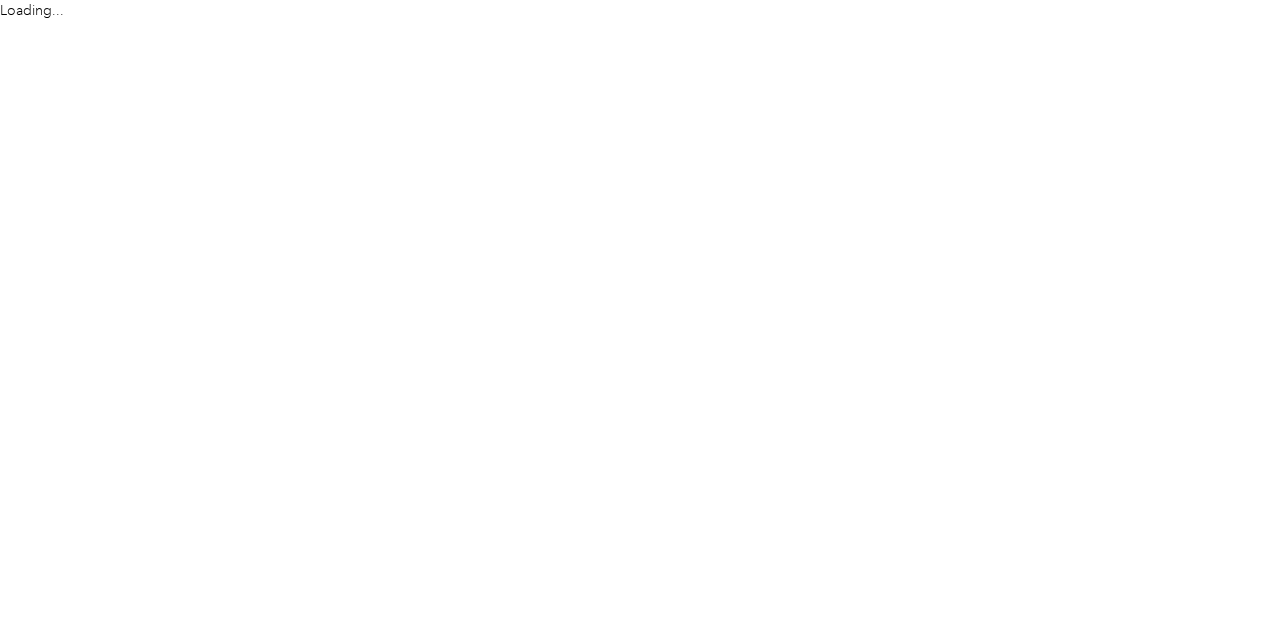 scroll, scrollTop: 0, scrollLeft: 0, axis: both 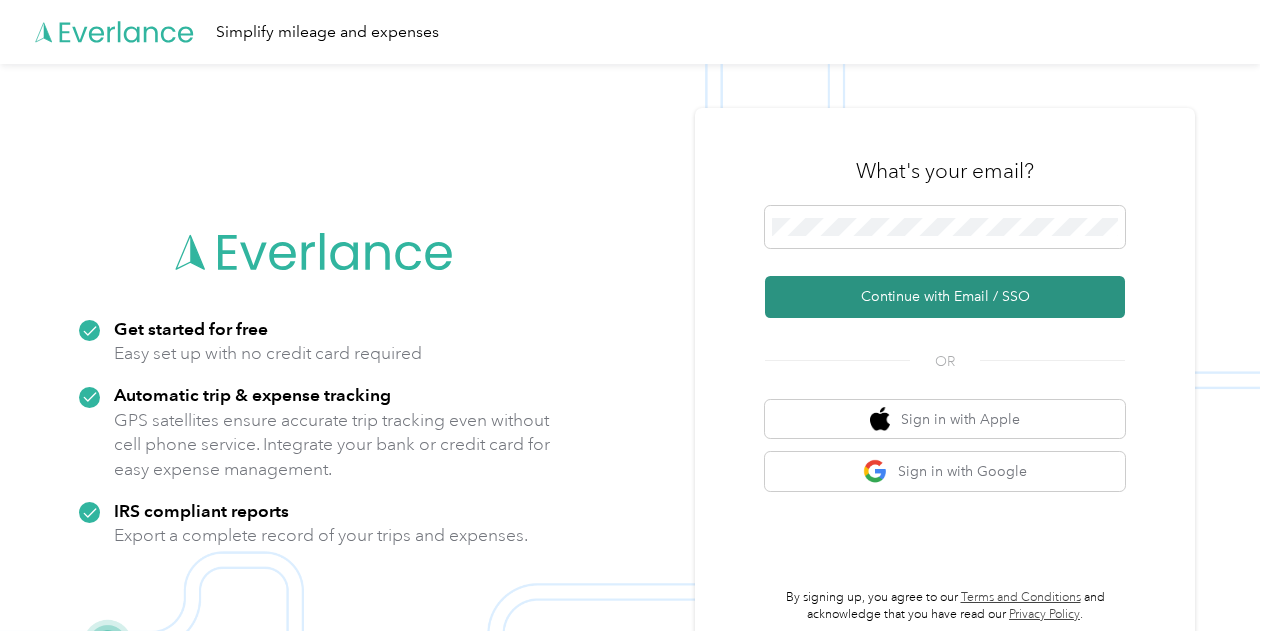 click on "Continue with Email / SSO" at bounding box center (945, 297) 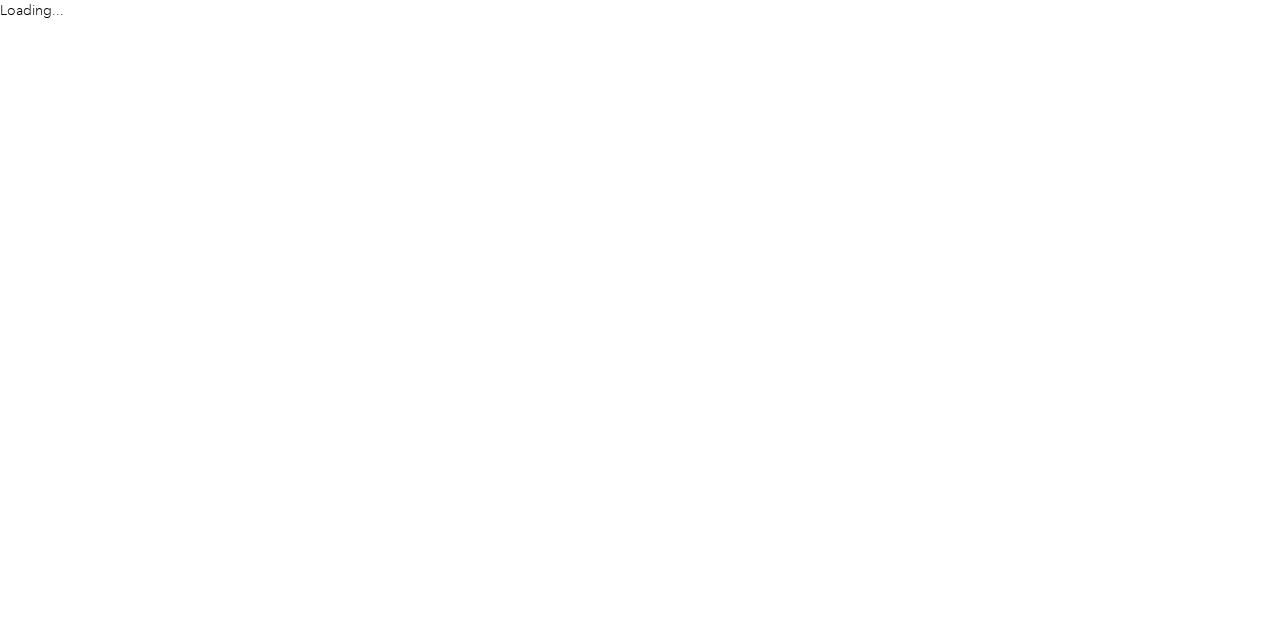 scroll, scrollTop: 0, scrollLeft: 0, axis: both 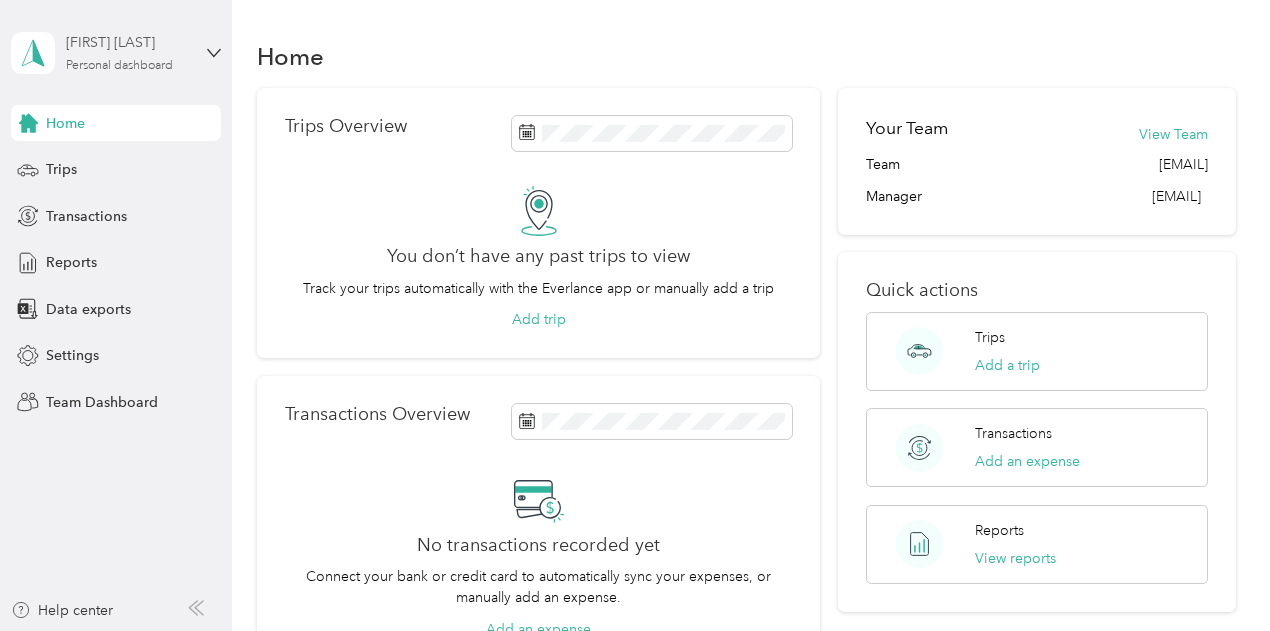 click on "[FIRST] [LAST] Personal dashboard" at bounding box center [128, 52] 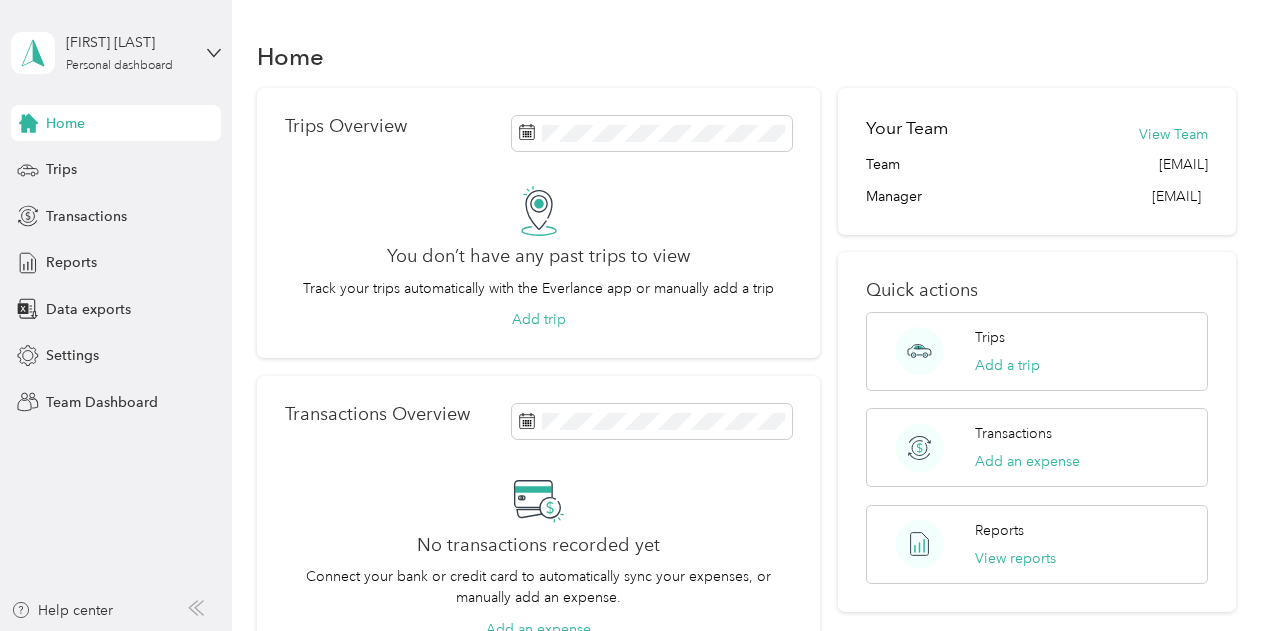 click on "Team dashboard" at bounding box center (163, 164) 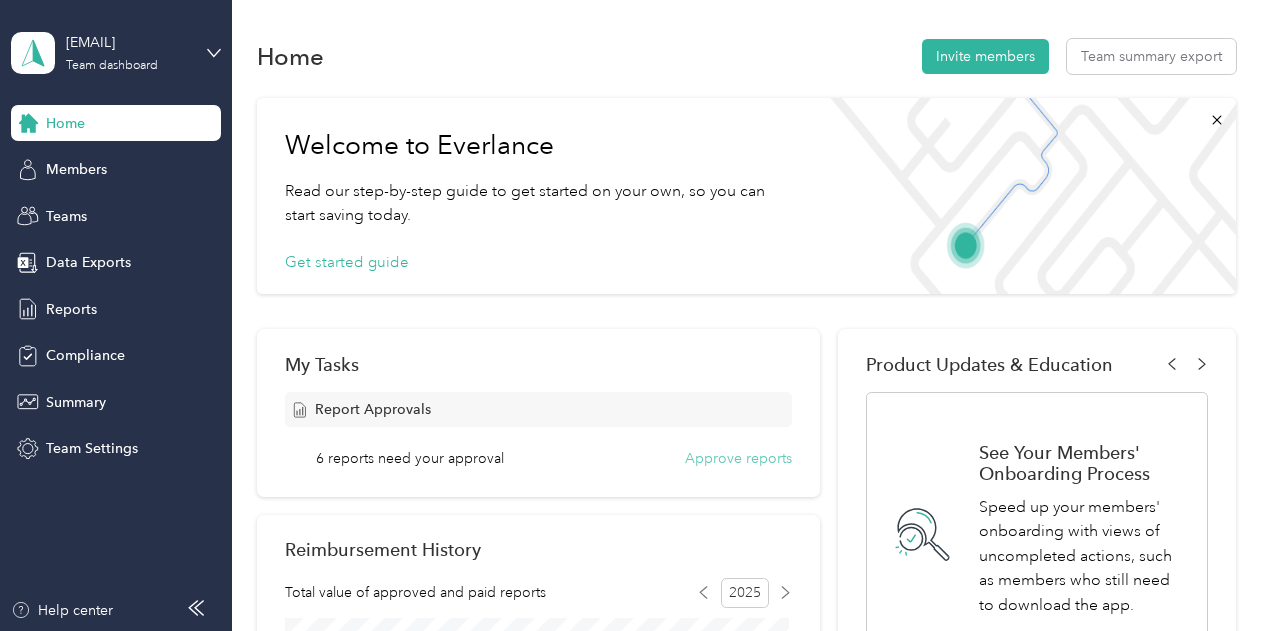 click on "Approve reports" at bounding box center (738, 458) 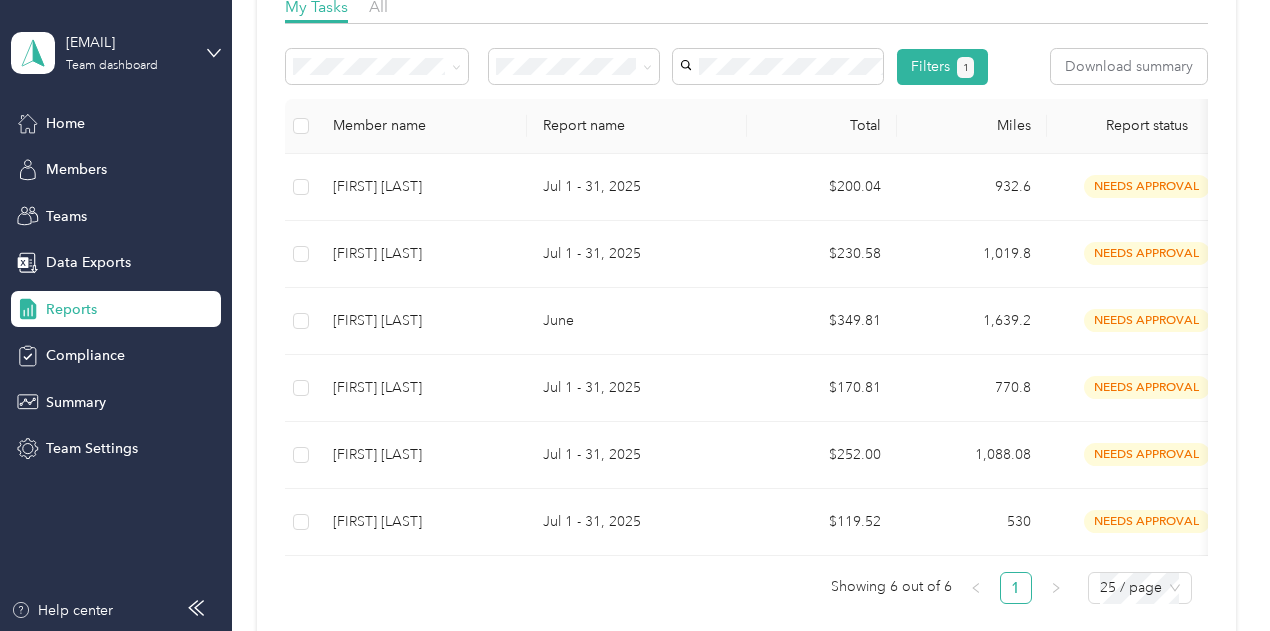 scroll, scrollTop: 300, scrollLeft: 0, axis: vertical 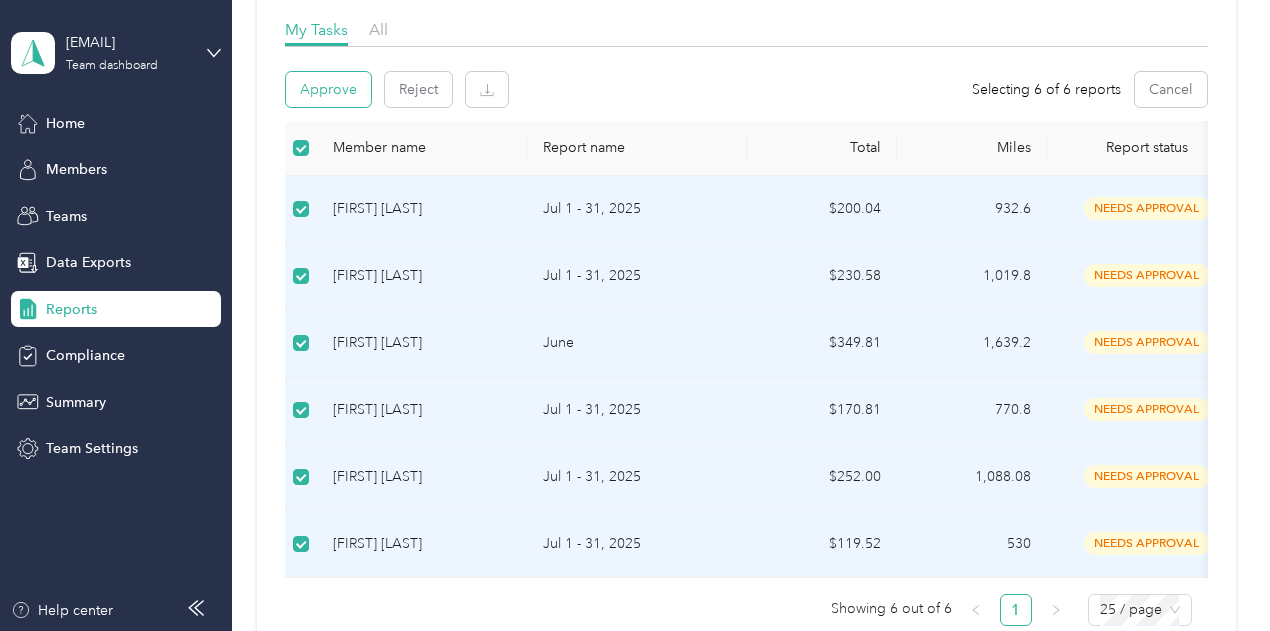 click on "Approve" at bounding box center (328, 89) 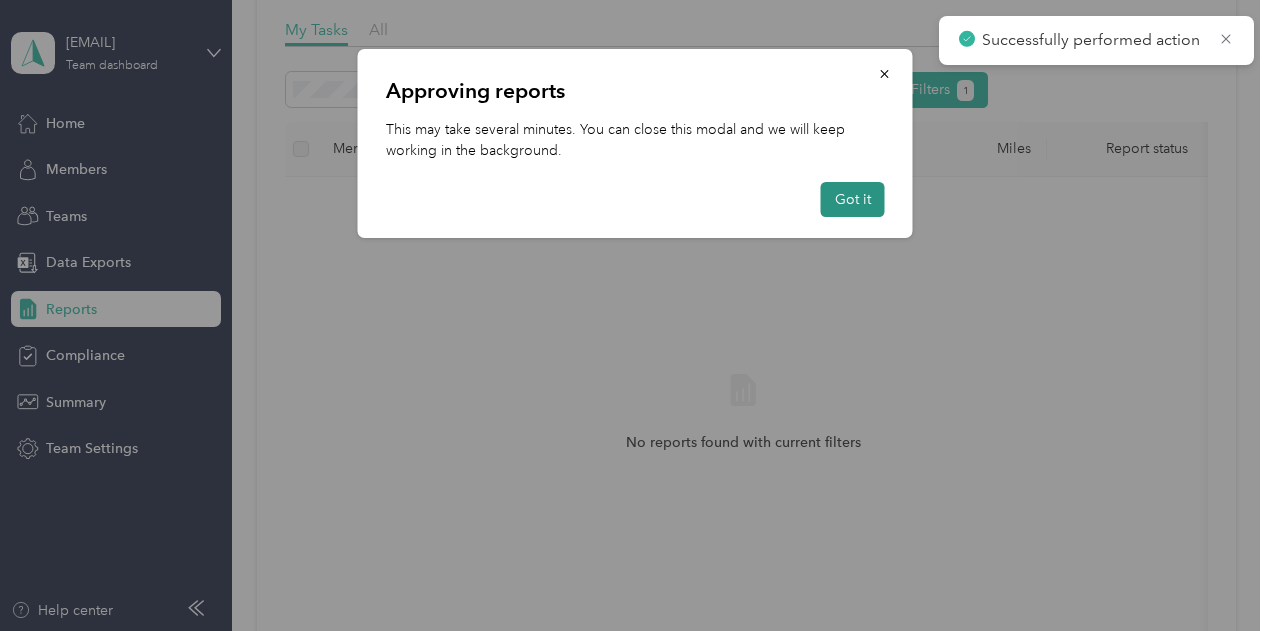 click on "Got it" at bounding box center (853, 199) 